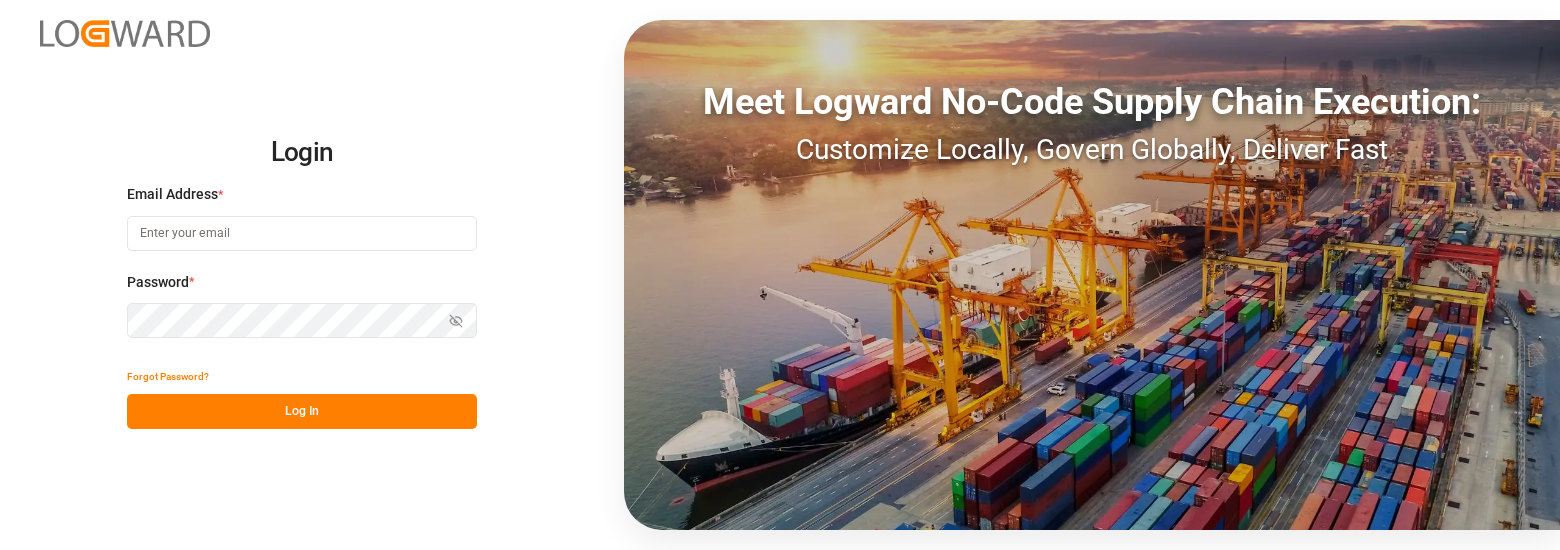 scroll, scrollTop: 0, scrollLeft: 0, axis: both 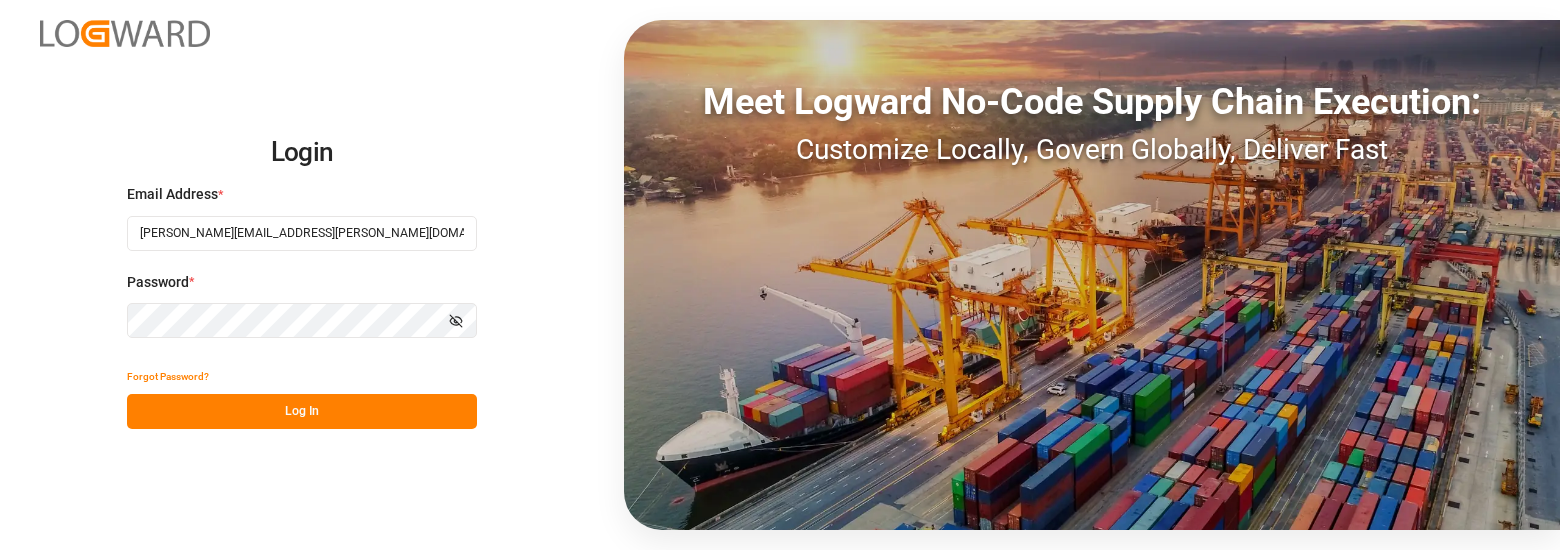 click on "Log In" at bounding box center (302, 411) 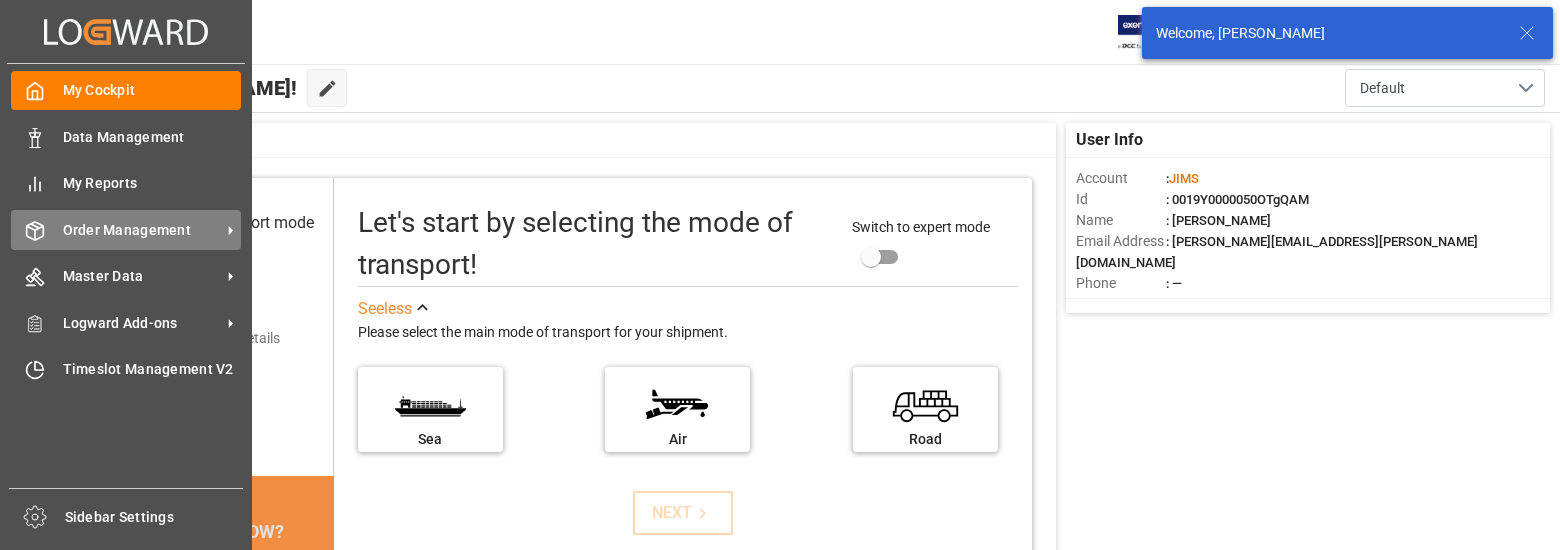 click on "Order Management" at bounding box center [142, 230] 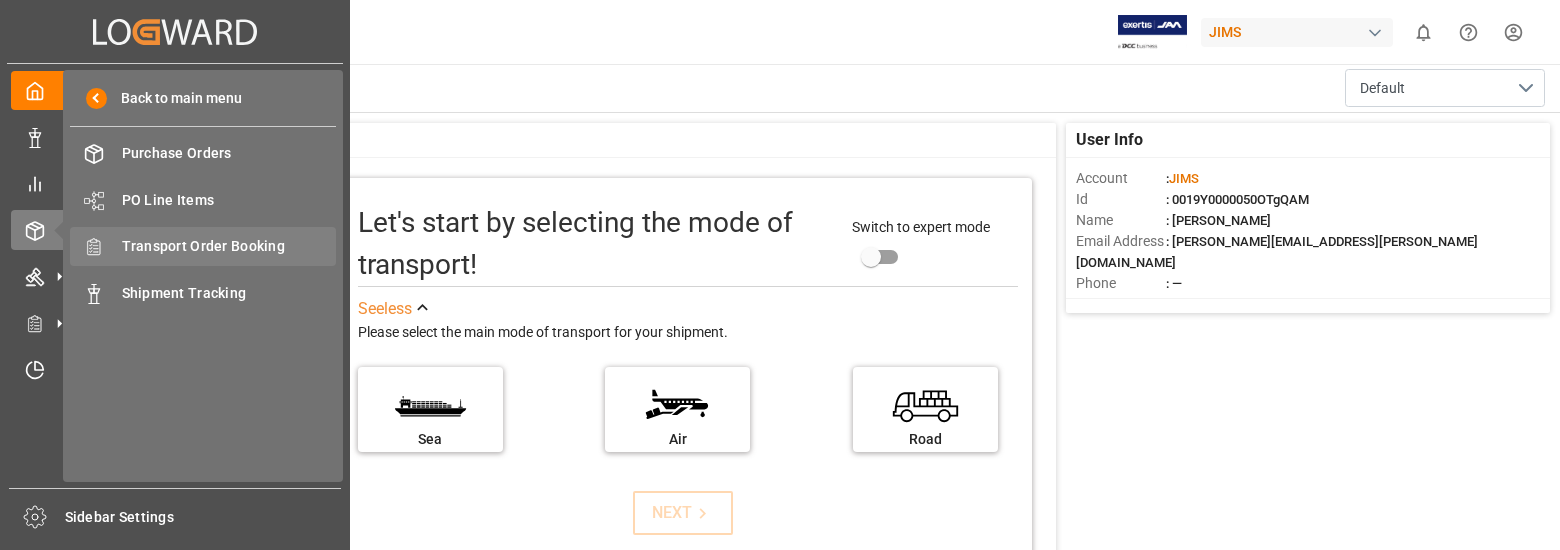 click on "Transport Order Booking" at bounding box center (229, 246) 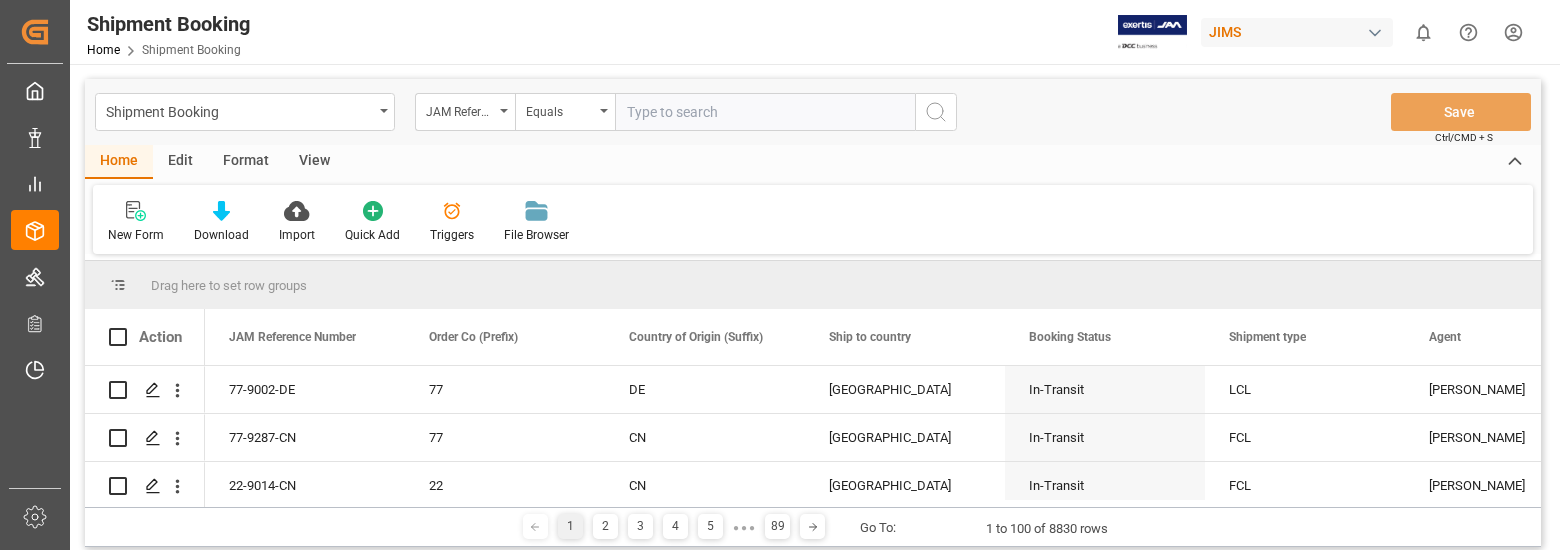 click at bounding box center [765, 112] 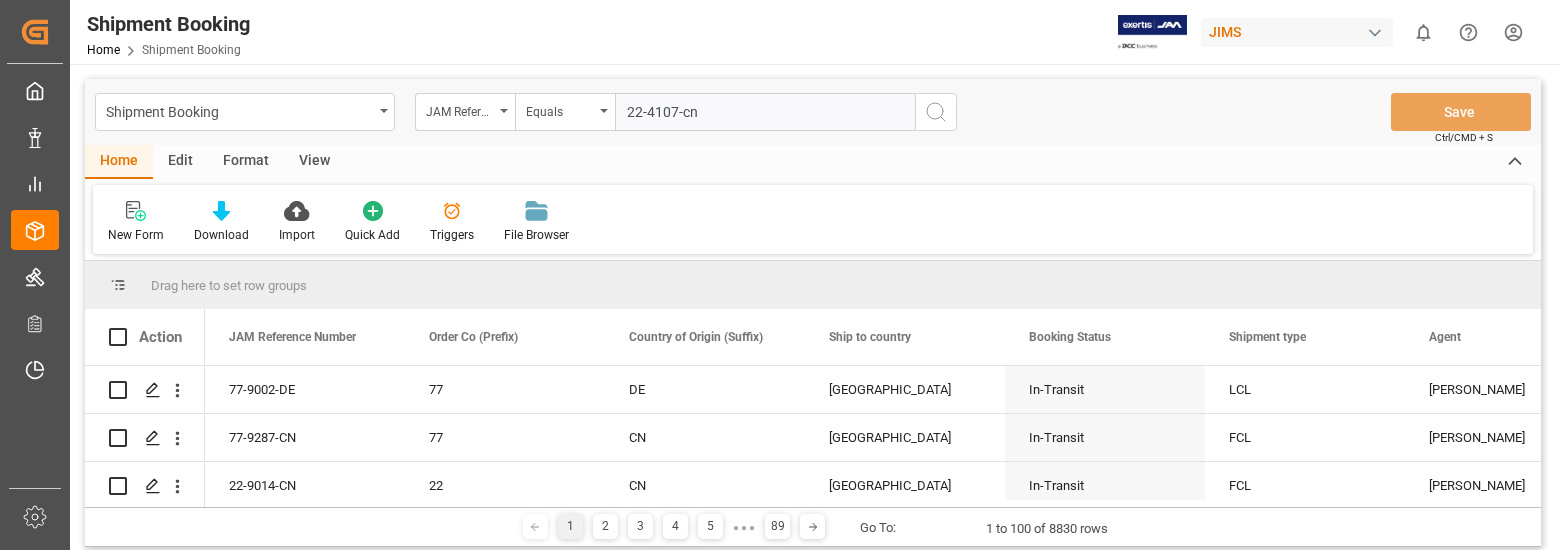 type on "22-4107-cn" 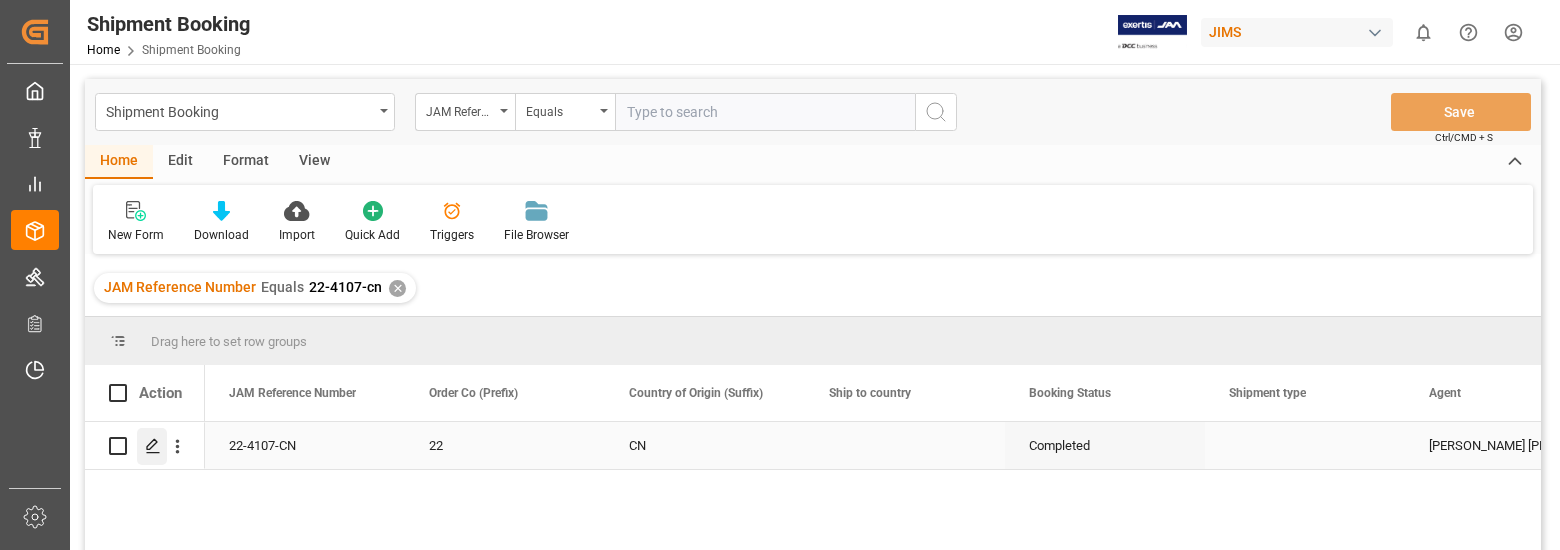 click 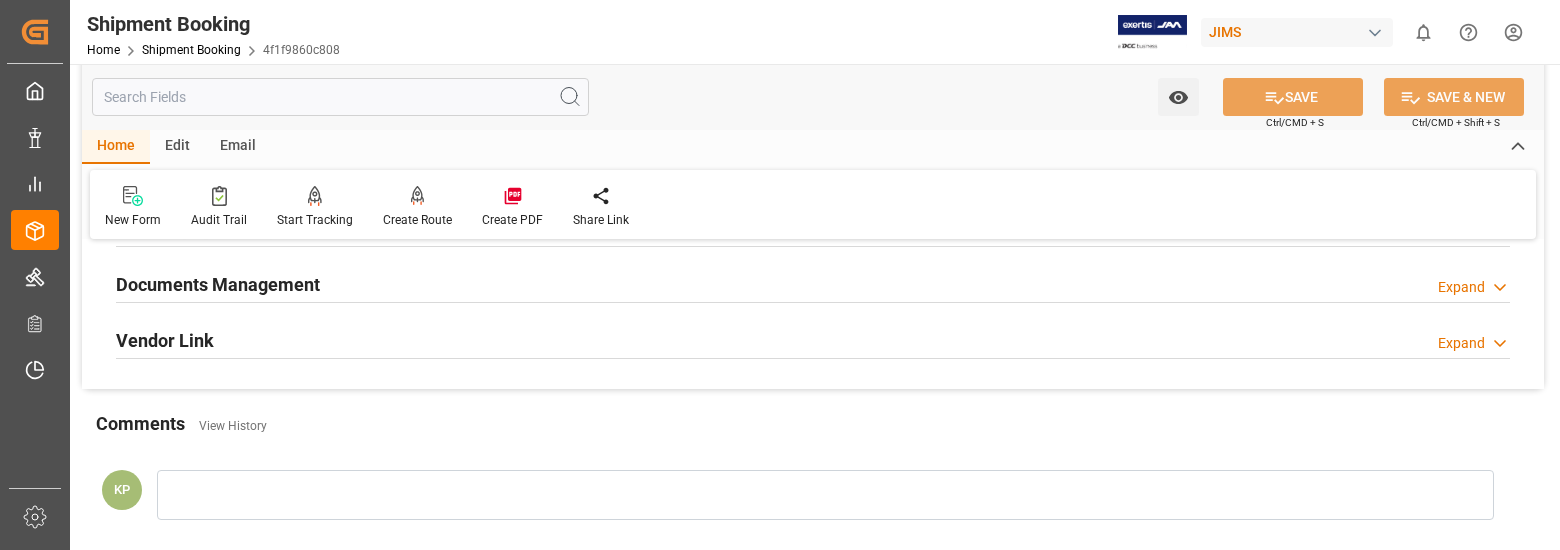 scroll, scrollTop: 600, scrollLeft: 0, axis: vertical 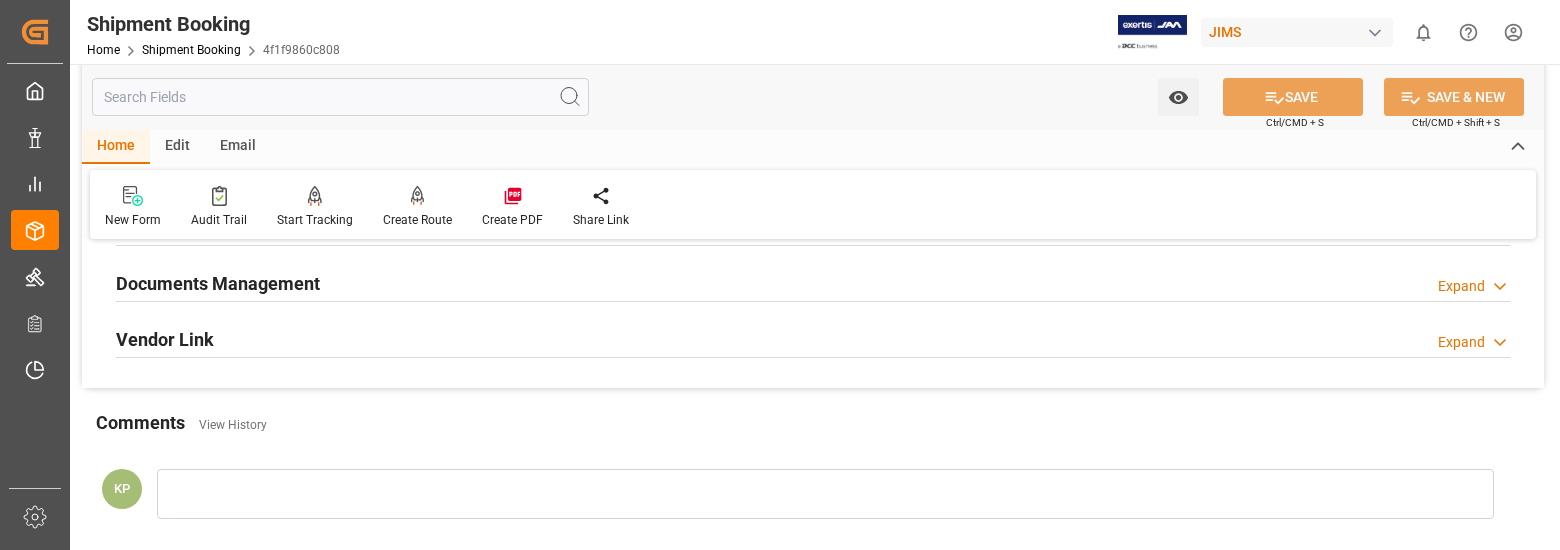 click on "Expand" at bounding box center [1461, 286] 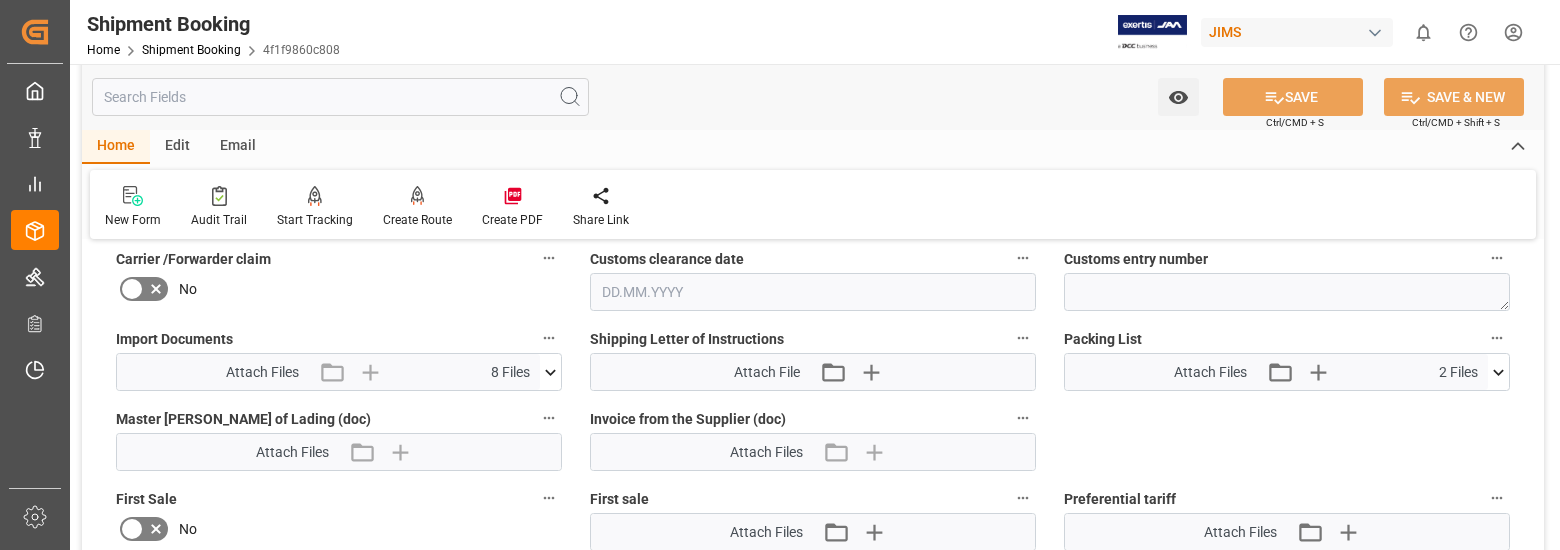 scroll, scrollTop: 900, scrollLeft: 0, axis: vertical 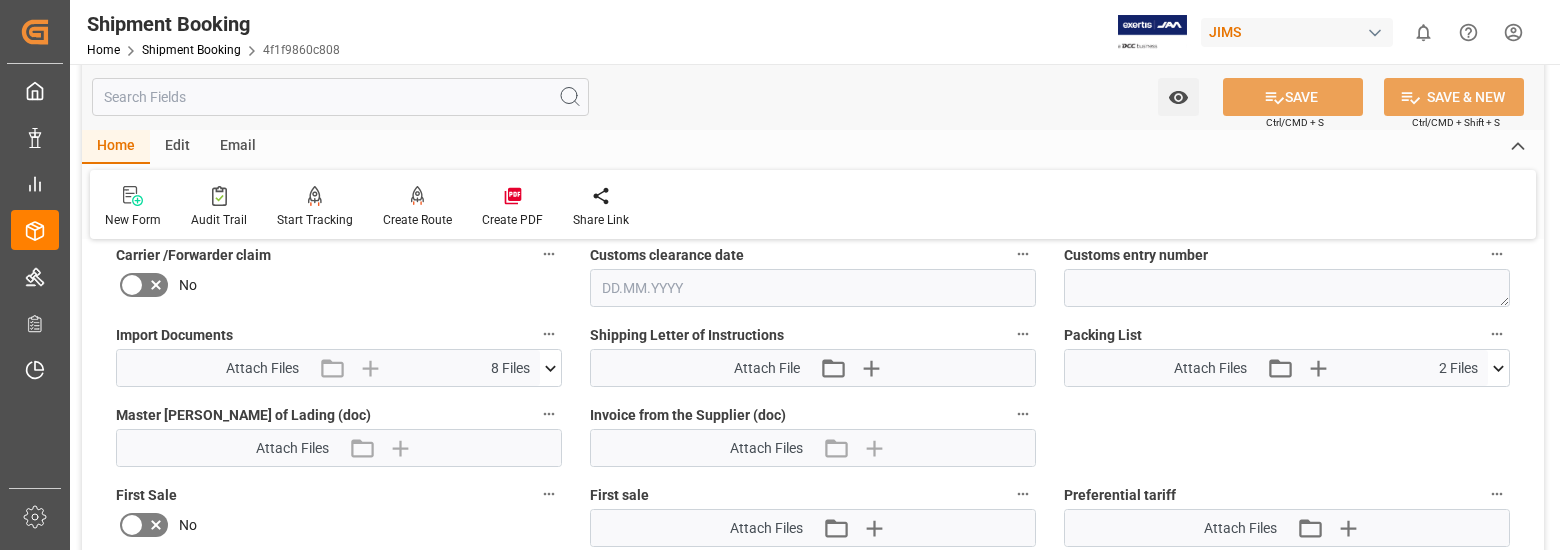 click 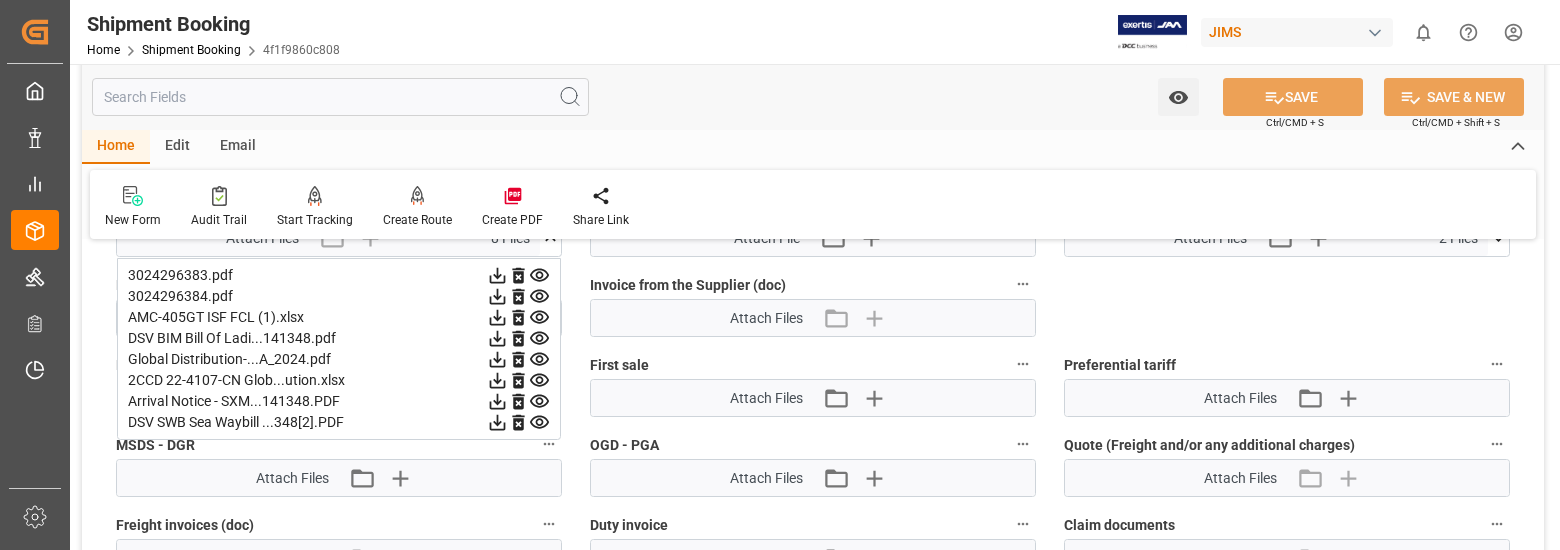 scroll, scrollTop: 1000, scrollLeft: 0, axis: vertical 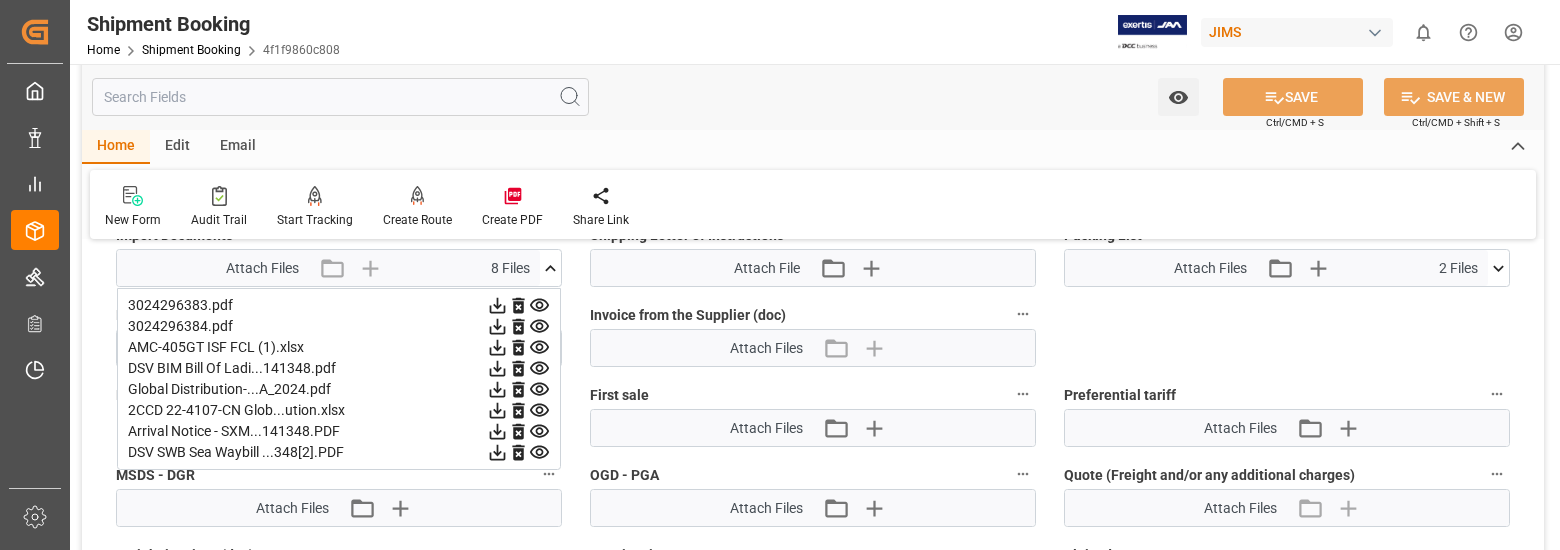 click 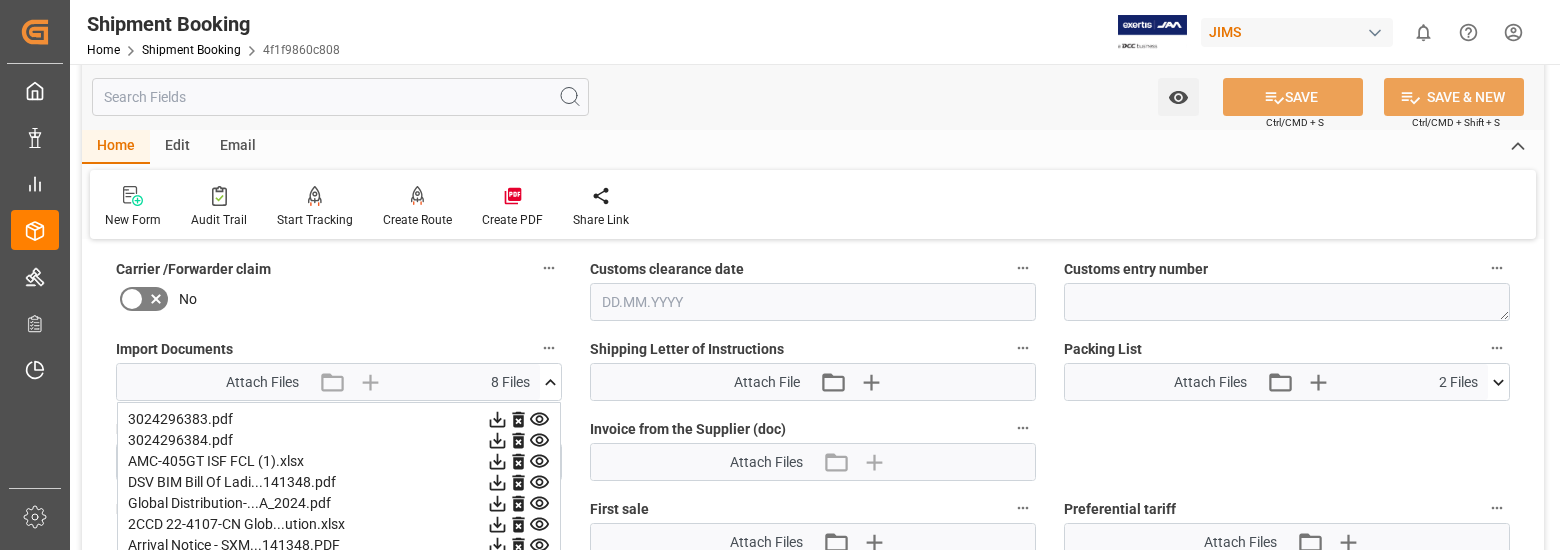 scroll, scrollTop: 600, scrollLeft: 0, axis: vertical 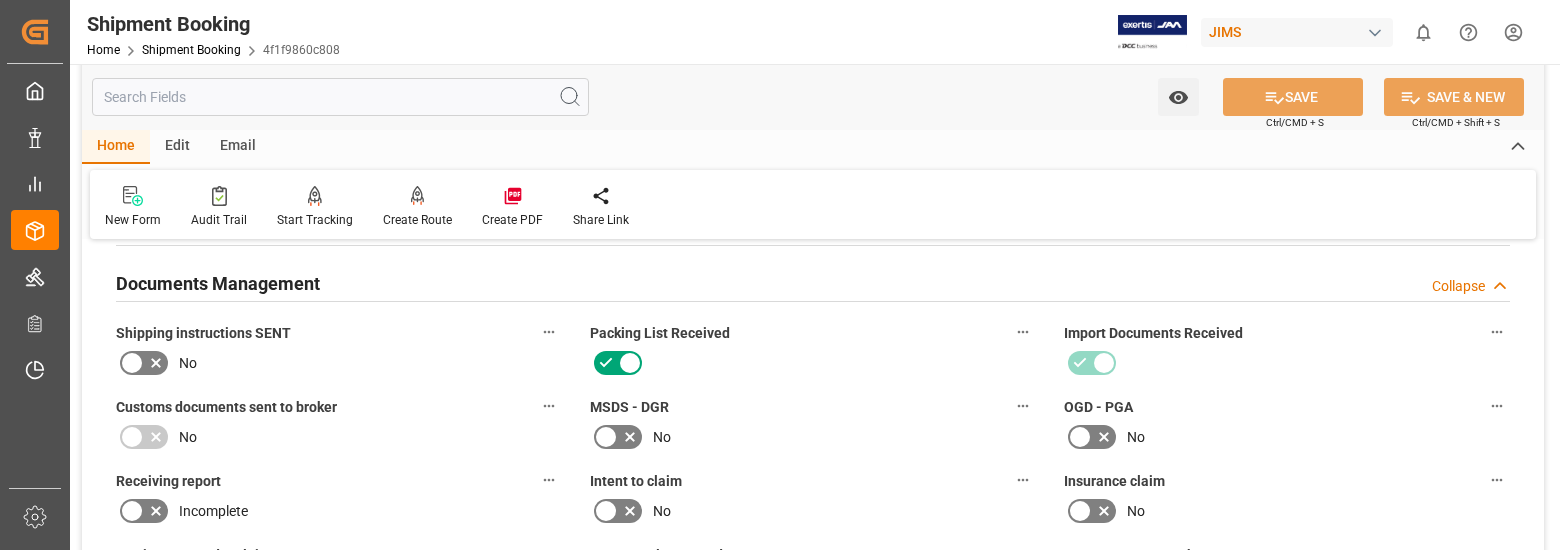 click on "Created by potrace 1.15, written by Peter Selinger 2001-2017 Created by potrace 1.15, written by Peter Selinger 2001-2017 My Cockpit My Cockpit Data Management Data Management My Reports My Reports Order Management Order Management Master Data Master Data Logward Add-ons Logward Add-ons Timeslot Management V2 Timeslot Management V2 Sidebar Settings Back to main menu Shipment Booking Home Shipment Booking 4f1f9860c808 JIMS 0 Notifications Only show unread All Watching Mark all categories read No notifications Watch Option   SAVE Ctrl/CMD + S    SAVE & NEW Ctrl/CMD + Shift + S Home Edit Email New Form Audit Trail Start Tracking Create Empty Shipment Tracking Create Route Create PDF Share Link   Quote Ready In-Transit Delivered Completed Cancelled   References Expand JAM Reference Number     22-4107-CN Order Co (Prefix)   *   22 Country of Origin (Suffix)   *   CN Ship to country     Booking Status     Completed Shipment type   *   Agent   *   Amitkumar Shanubhai Prajapati Supplier Full Name         311097" at bounding box center (780, 275) 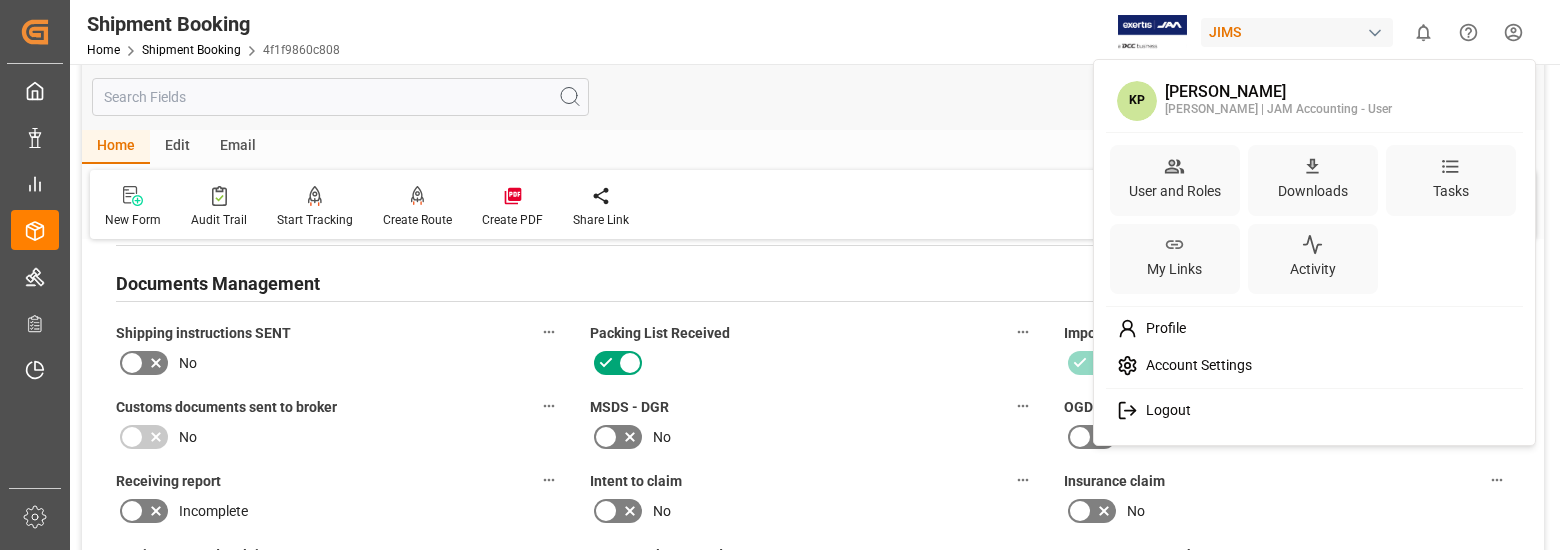 click on "Logout" at bounding box center [1164, 411] 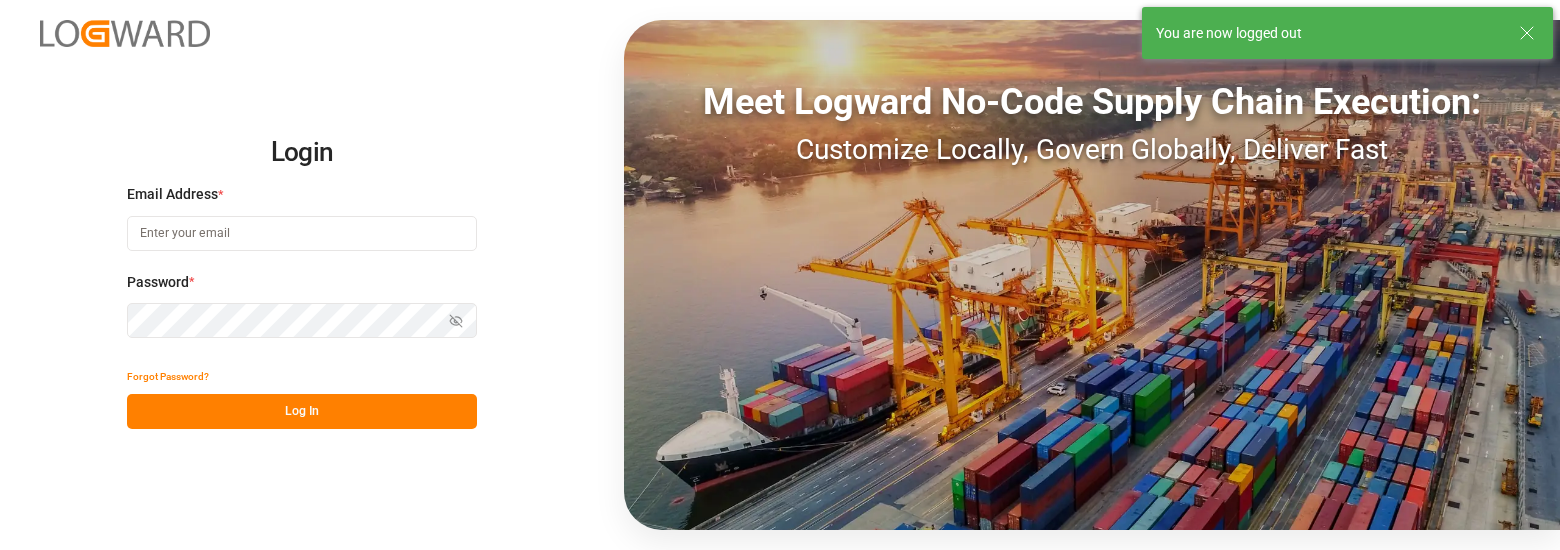 type on "karen.pilon@americanmusicandsound.com" 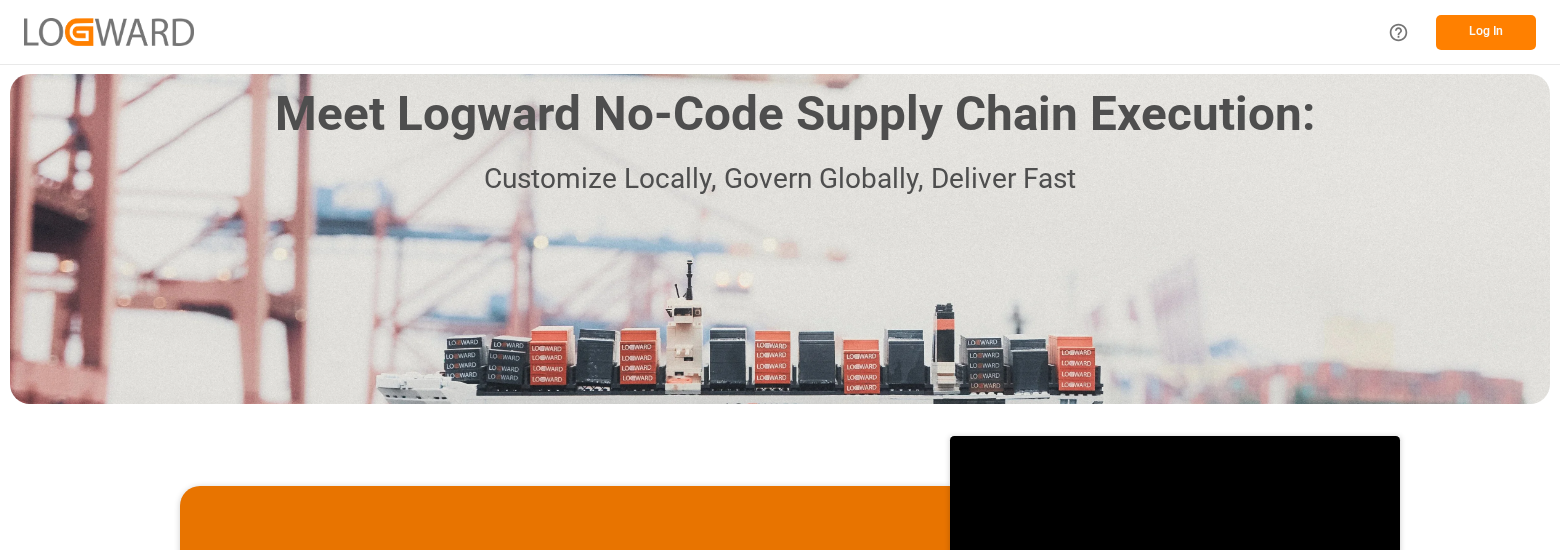 scroll, scrollTop: 0, scrollLeft: 0, axis: both 